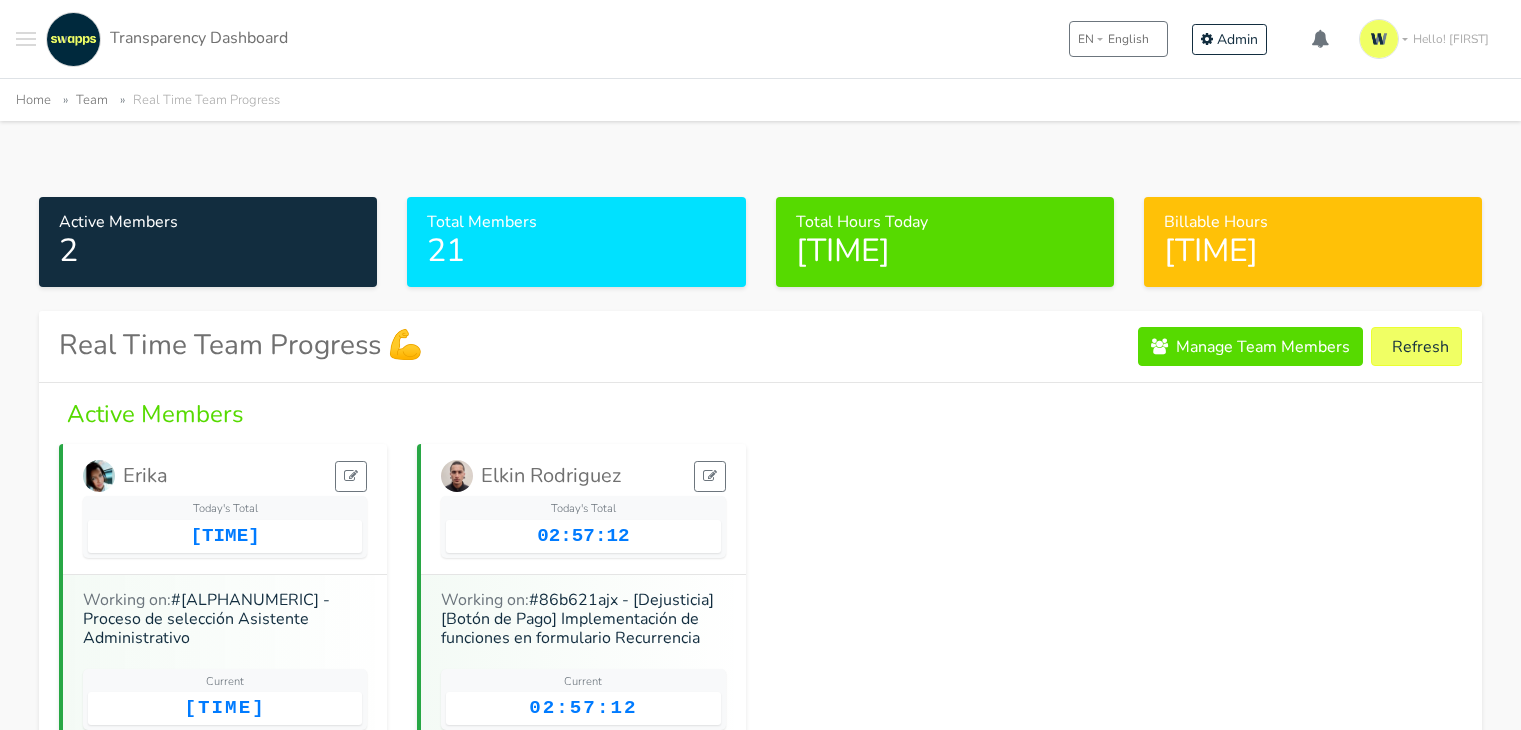 scroll, scrollTop: 100, scrollLeft: 0, axis: vertical 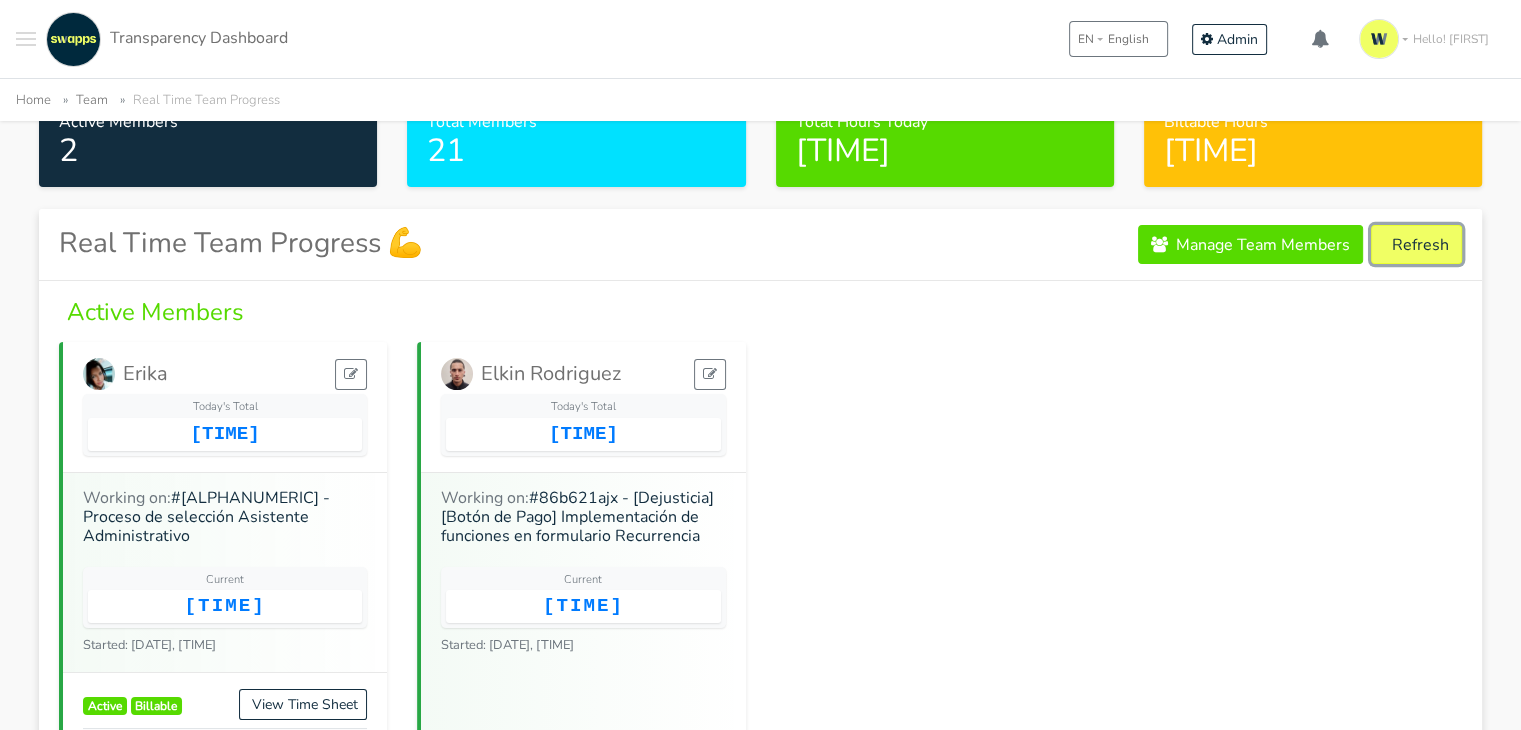 click on "Refresh" at bounding box center (1416, 244) 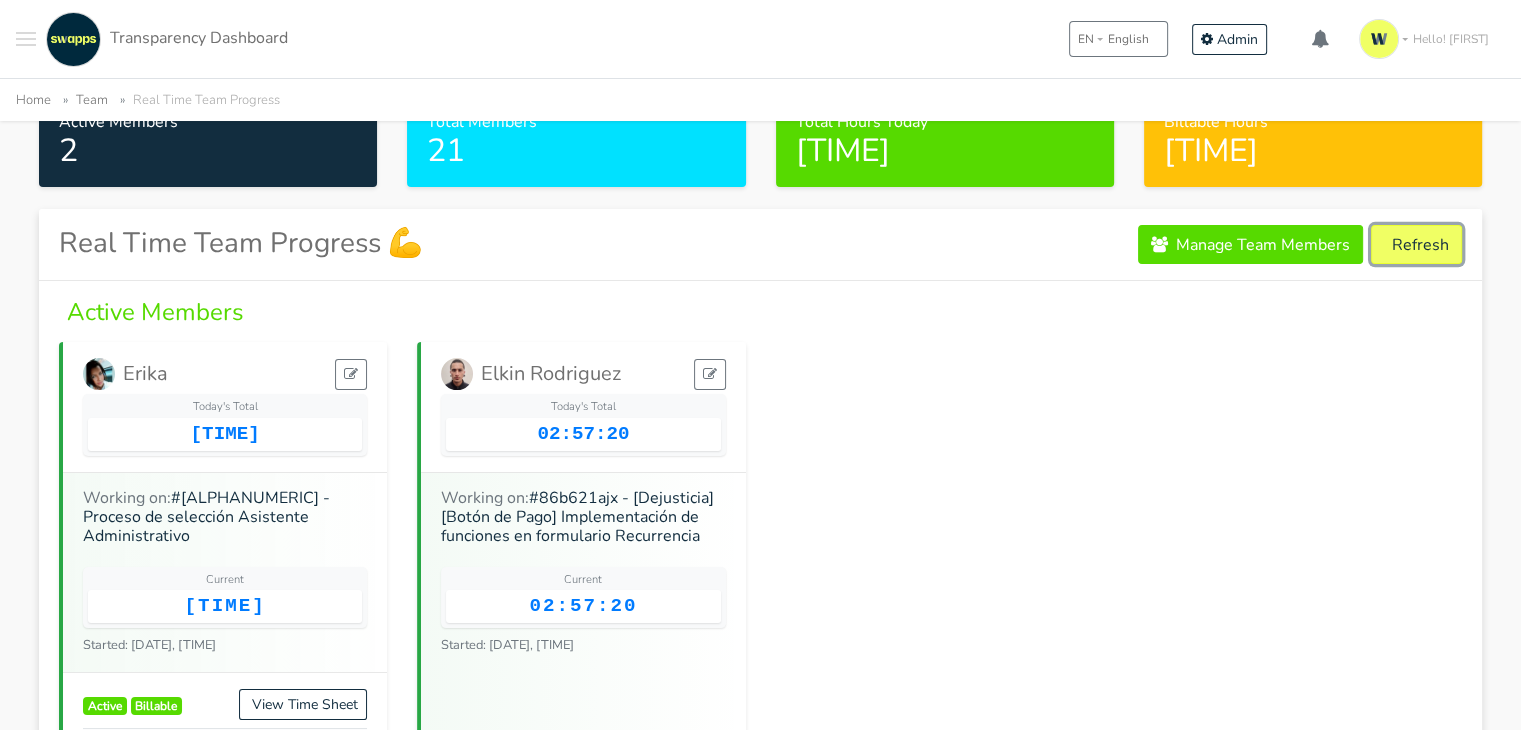 click on "Refresh" at bounding box center [1416, 244] 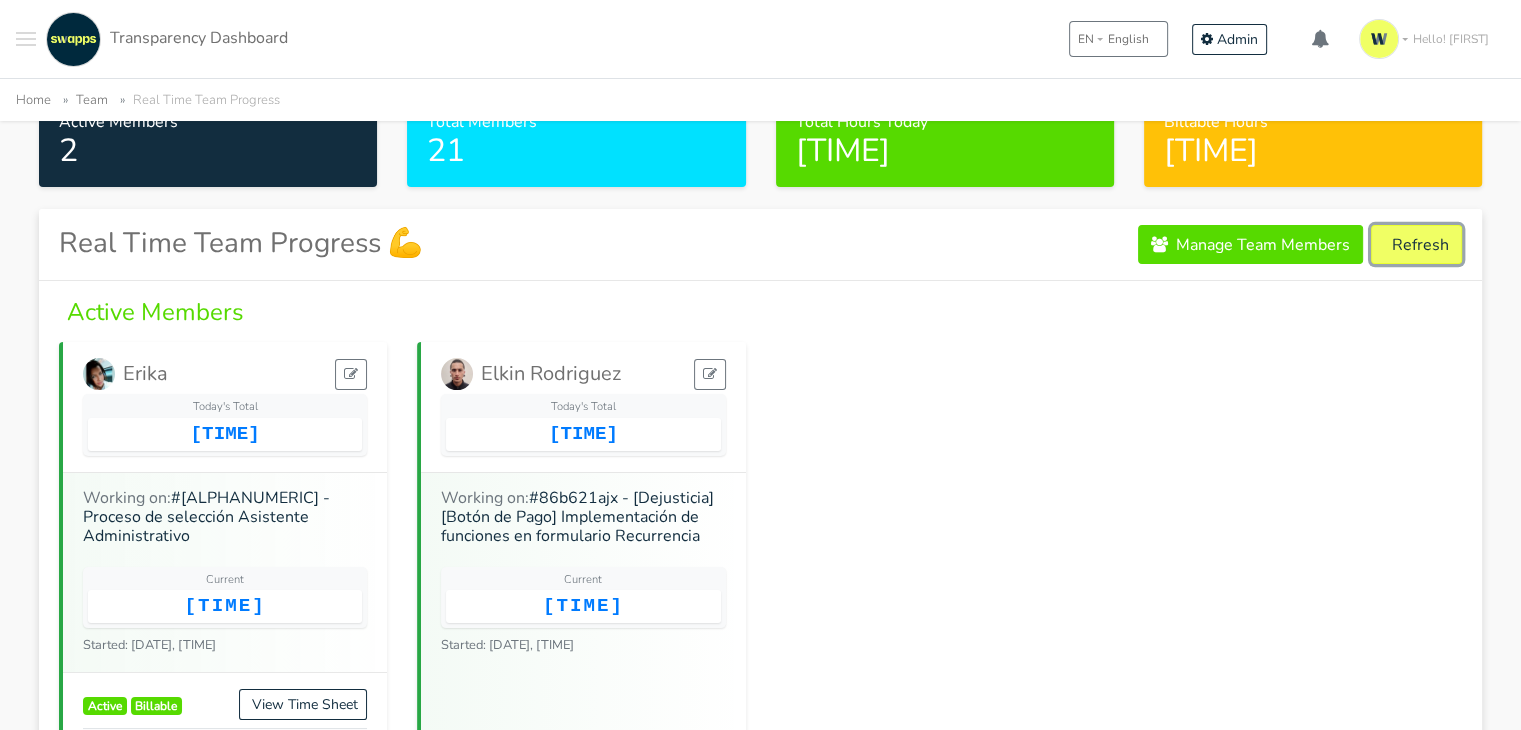 click on "Refresh" at bounding box center [1416, 244] 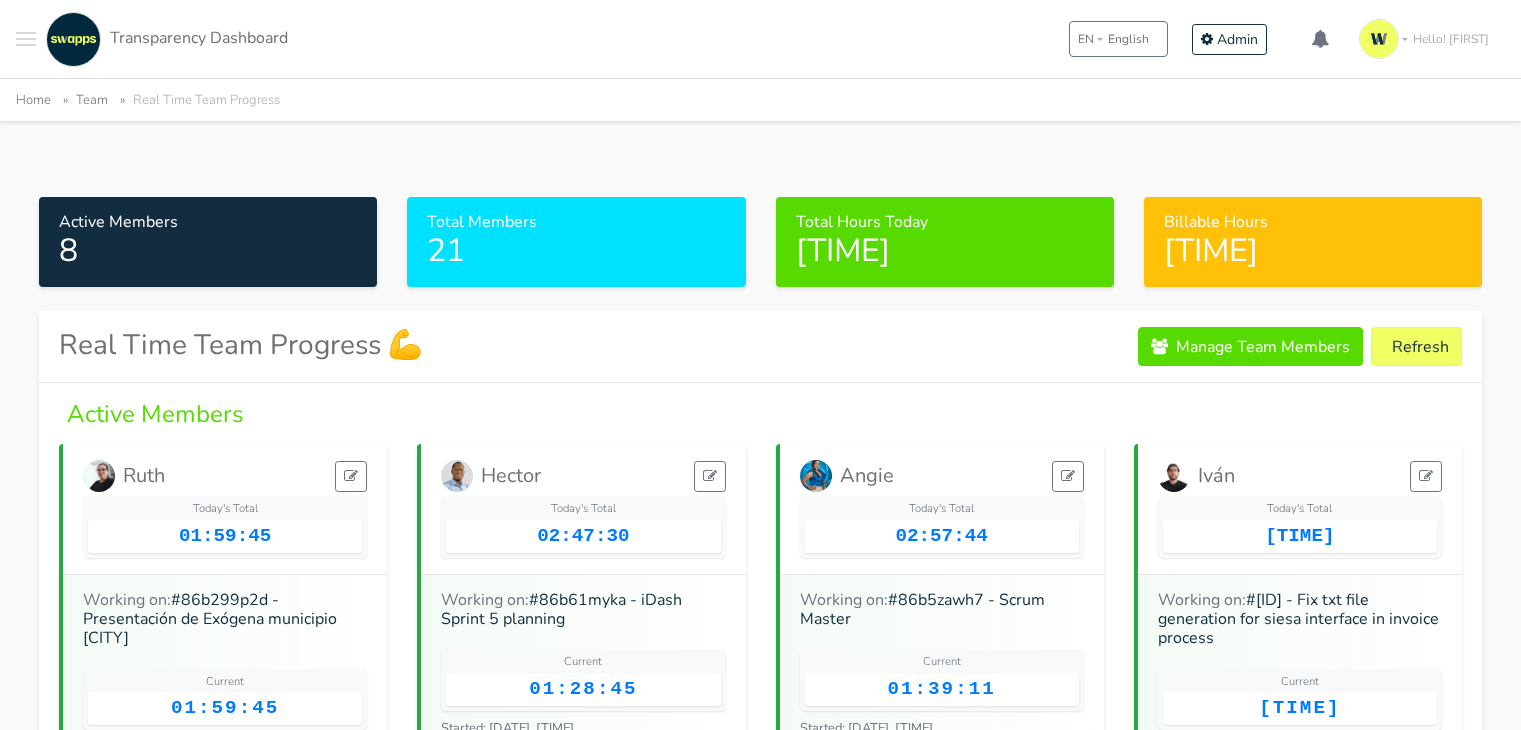 scroll, scrollTop: 0, scrollLeft: 0, axis: both 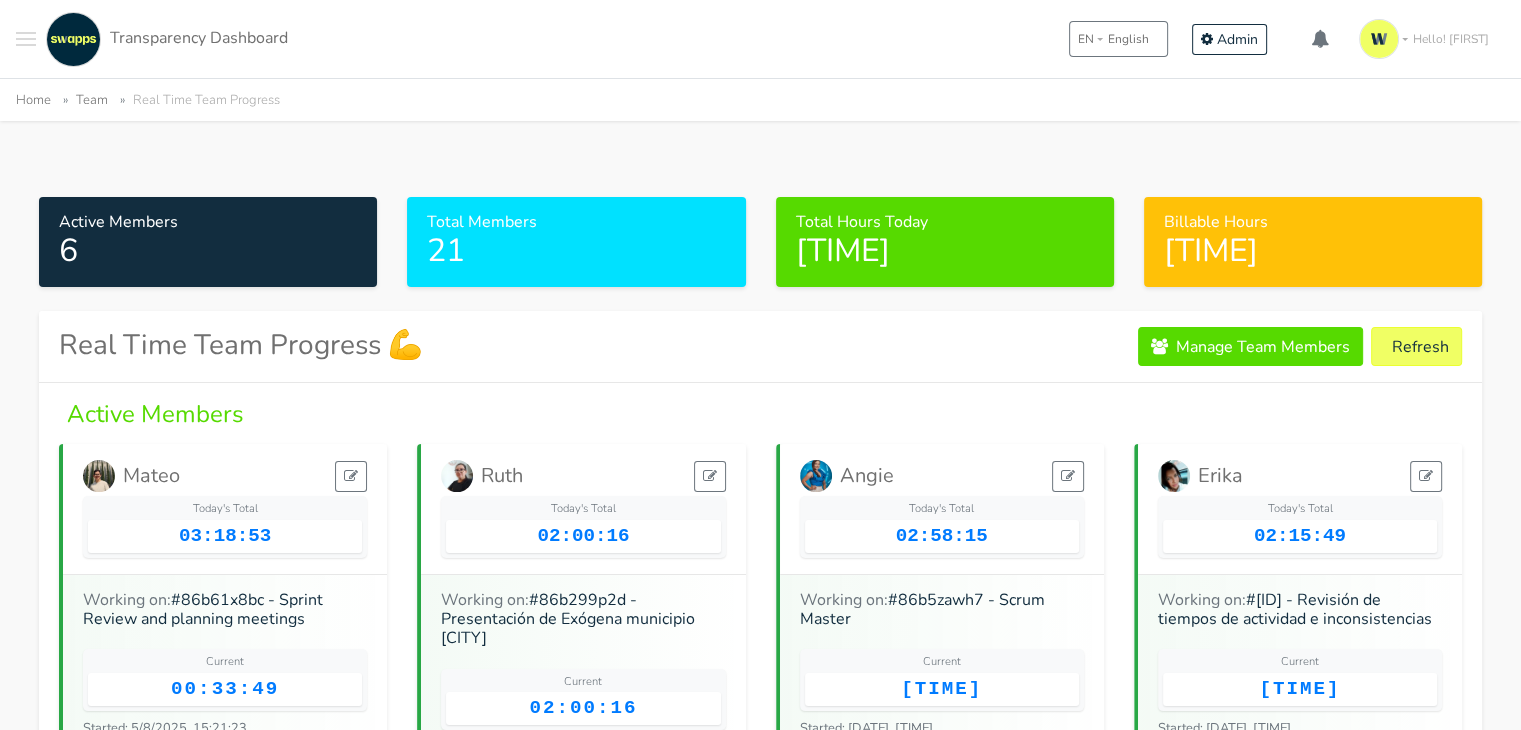 click at bounding box center [26, 39] 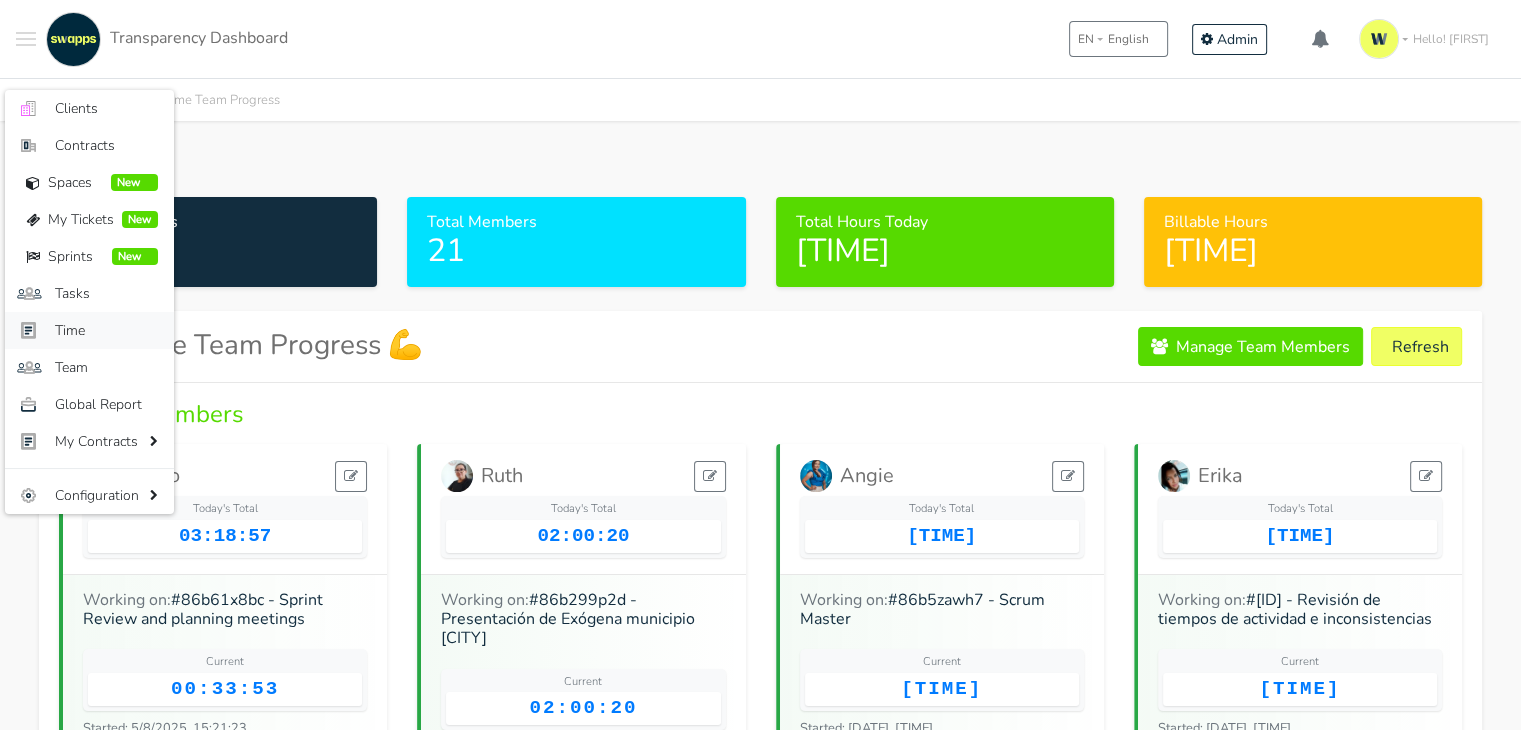 click on "Time" at bounding box center [106, 330] 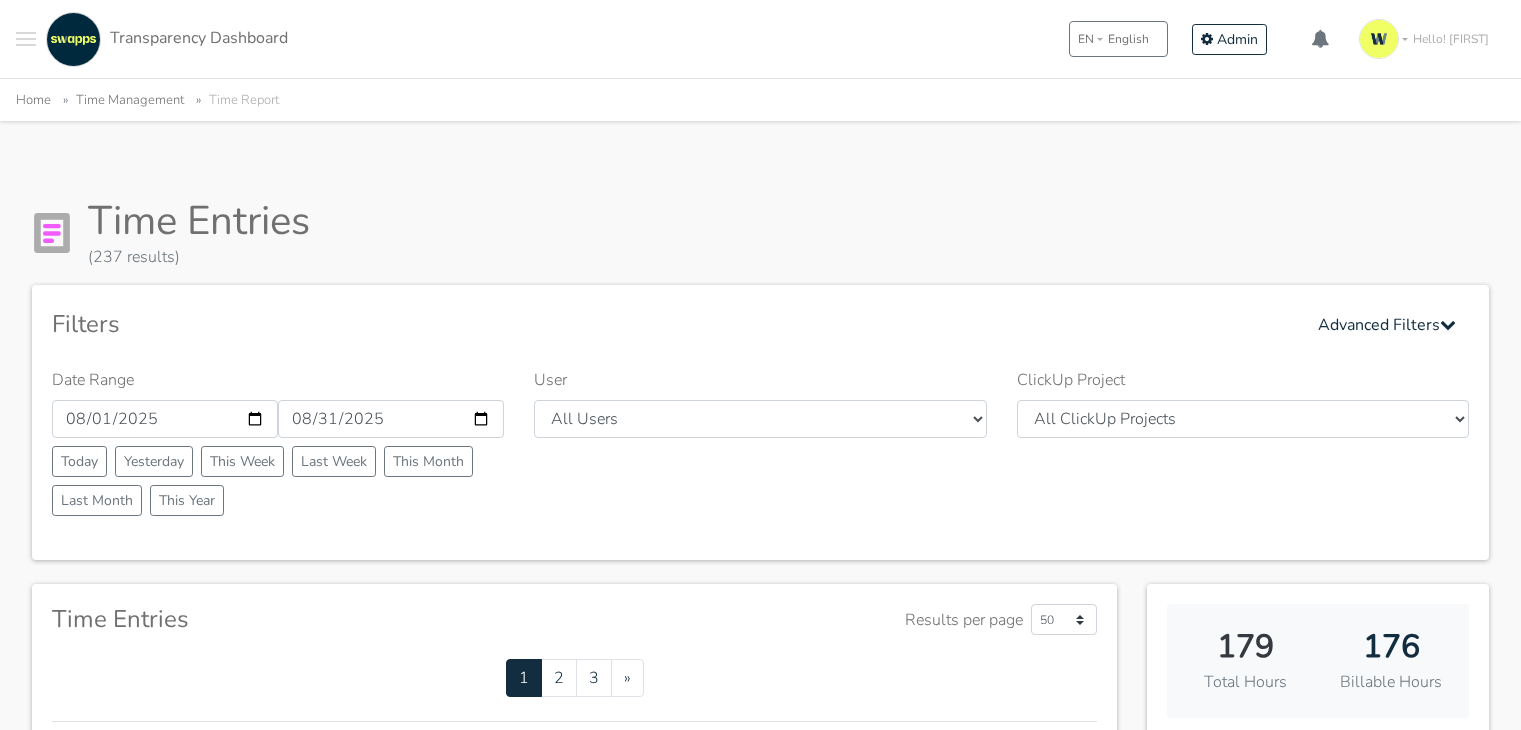 scroll, scrollTop: 0, scrollLeft: 0, axis: both 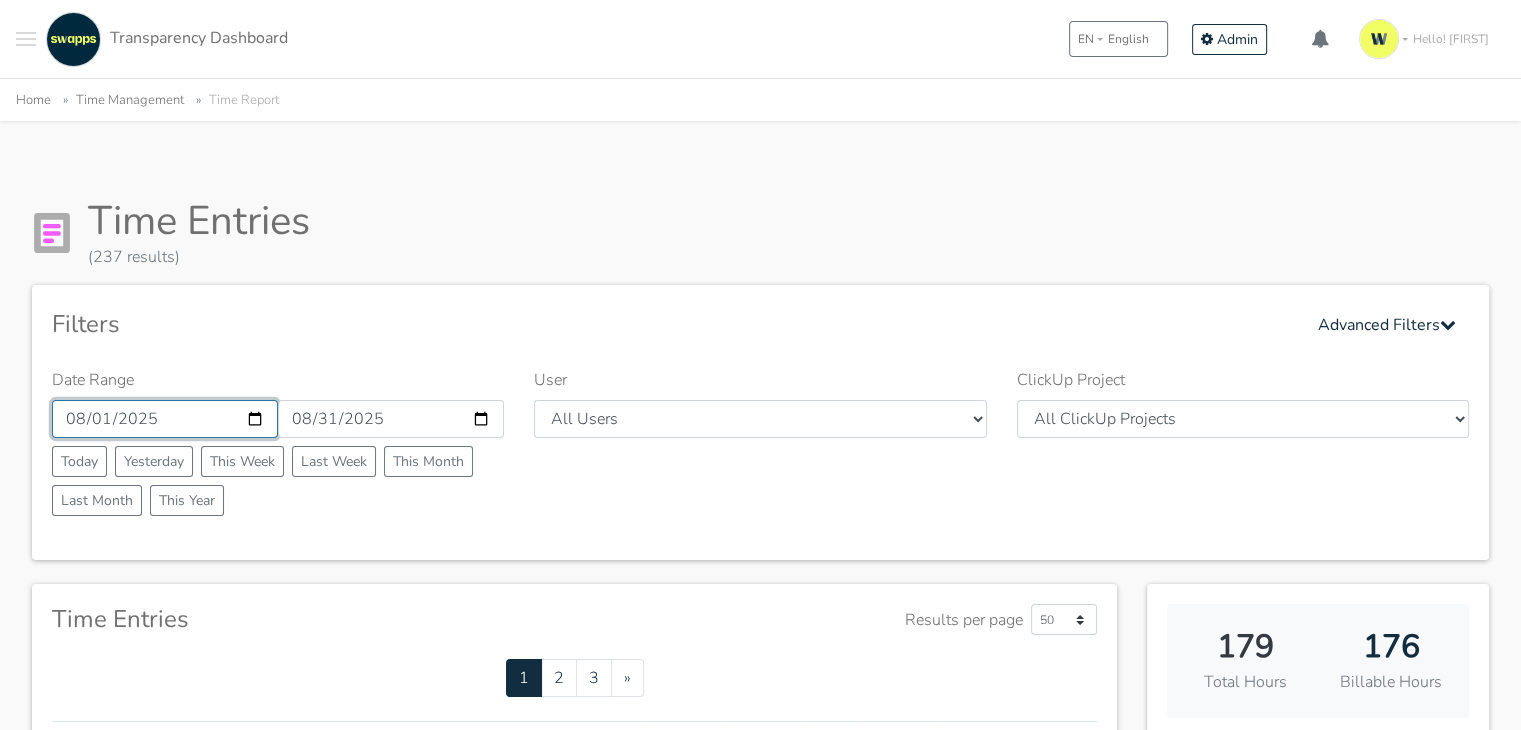 click on "2025-08-01" at bounding box center [165, 419] 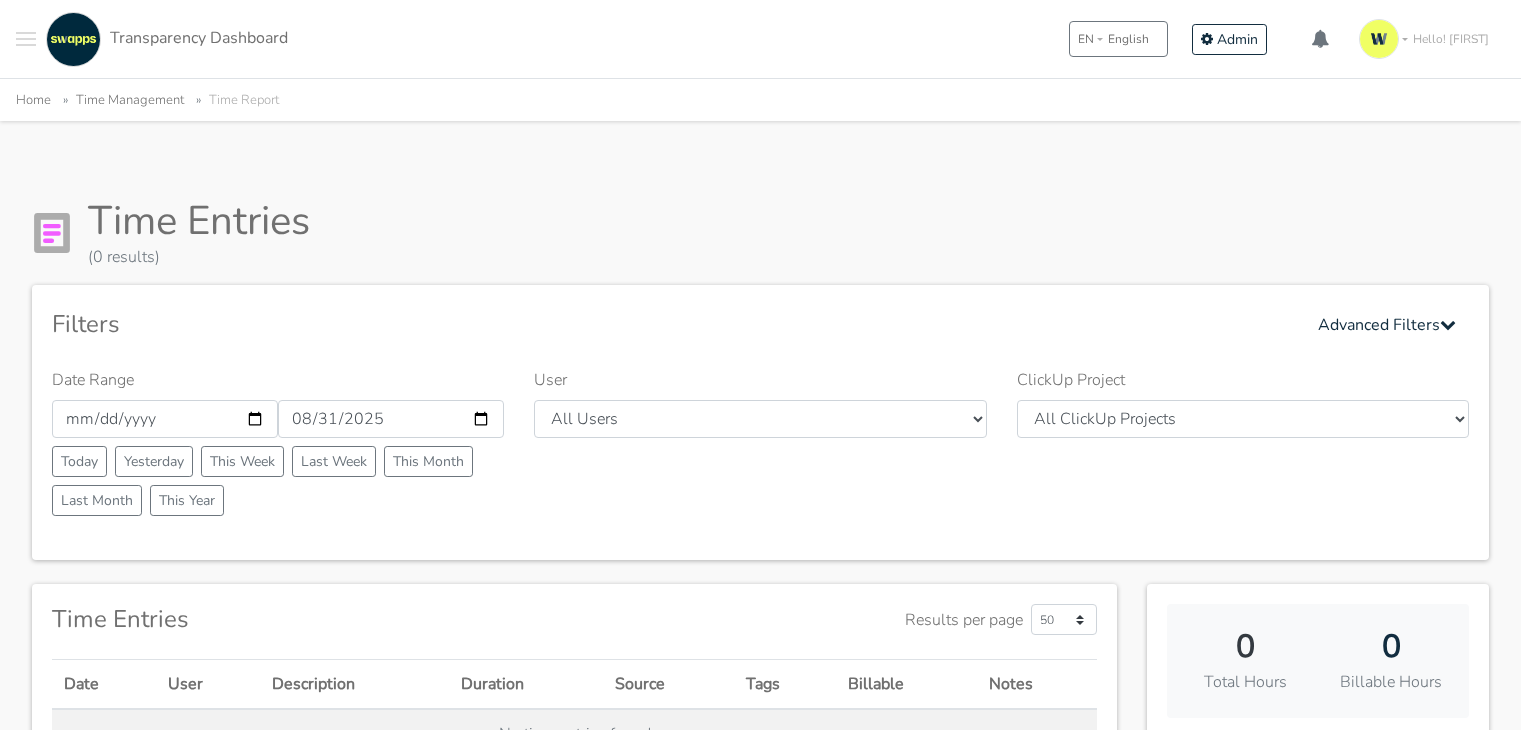 scroll, scrollTop: 0, scrollLeft: 0, axis: both 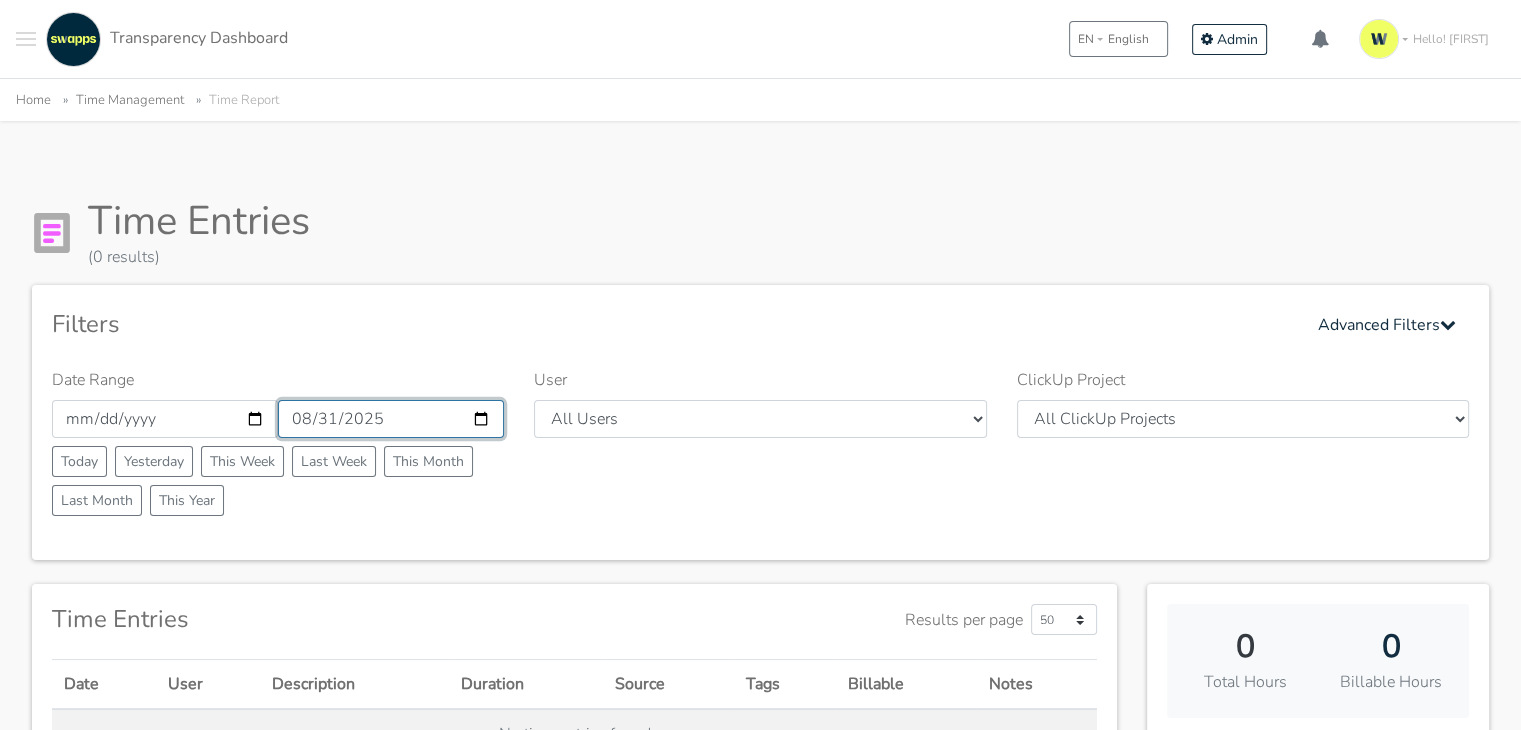 click on "2025-08-31" at bounding box center (391, 419) 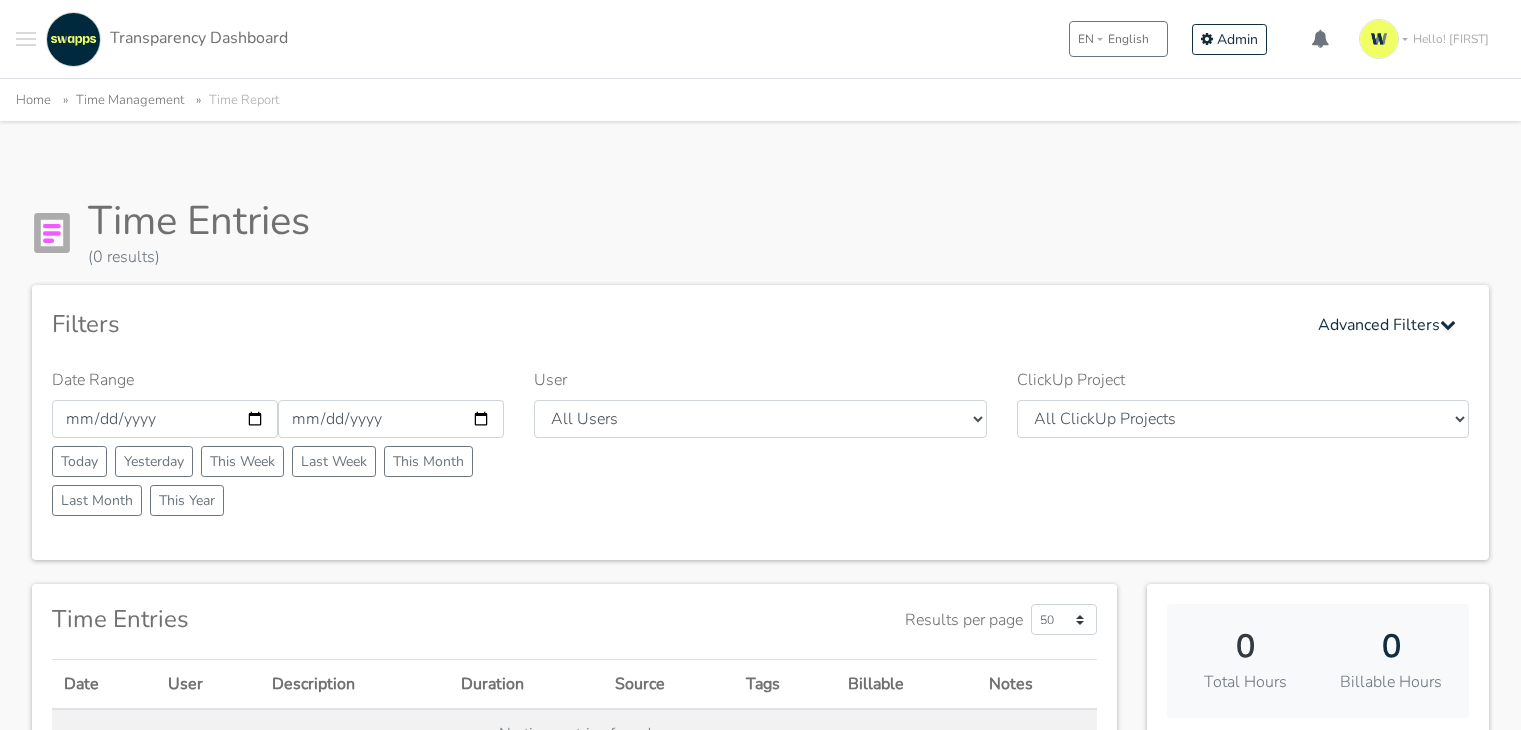scroll, scrollTop: 0, scrollLeft: 0, axis: both 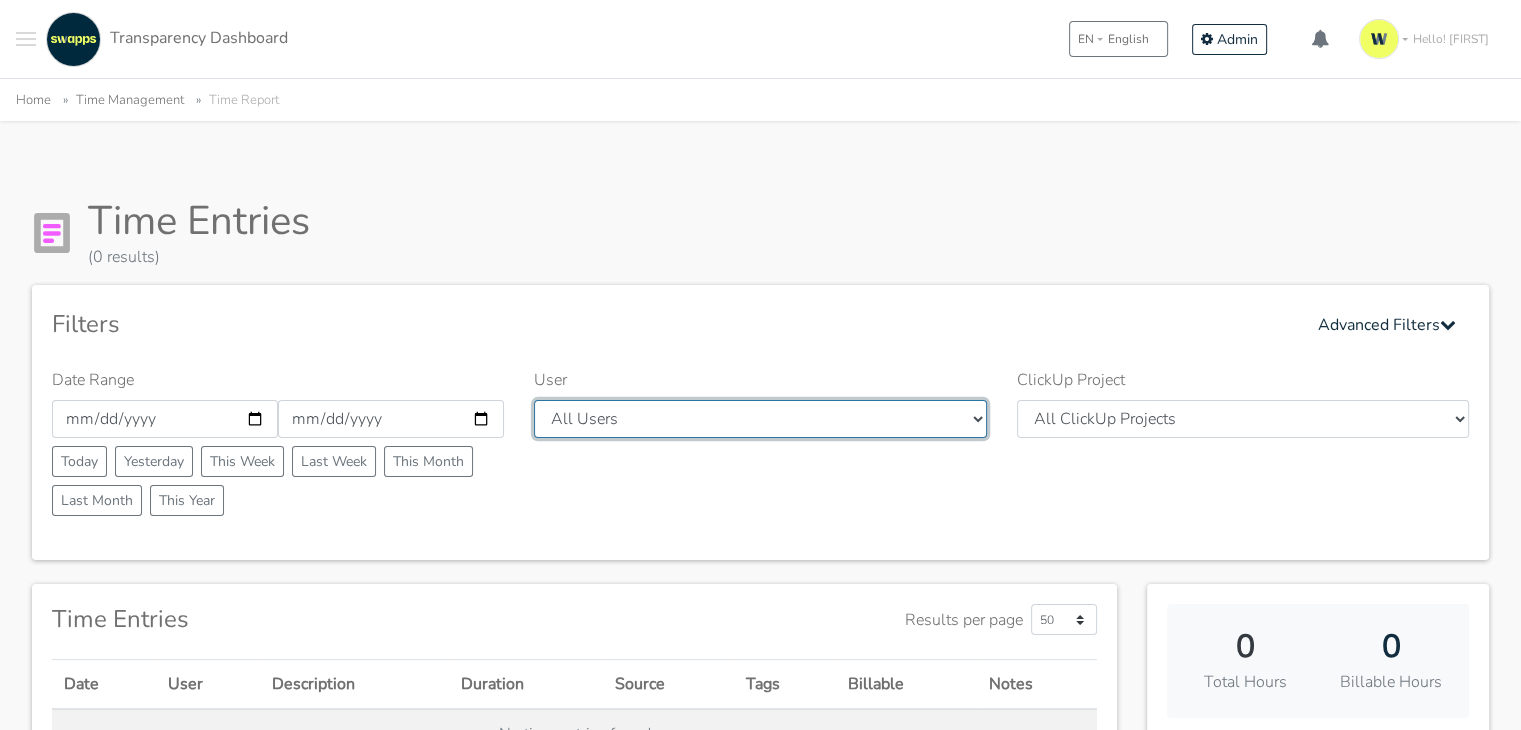 click on "All Users
[FIRST]
[FIRST]
[FIRST]
[FIRST]
[FIRST]
[FIRST]
[FIRST]
[FIRST]
[FIRST]
[FIRST]
Swapps Tech" at bounding box center [760, 419] 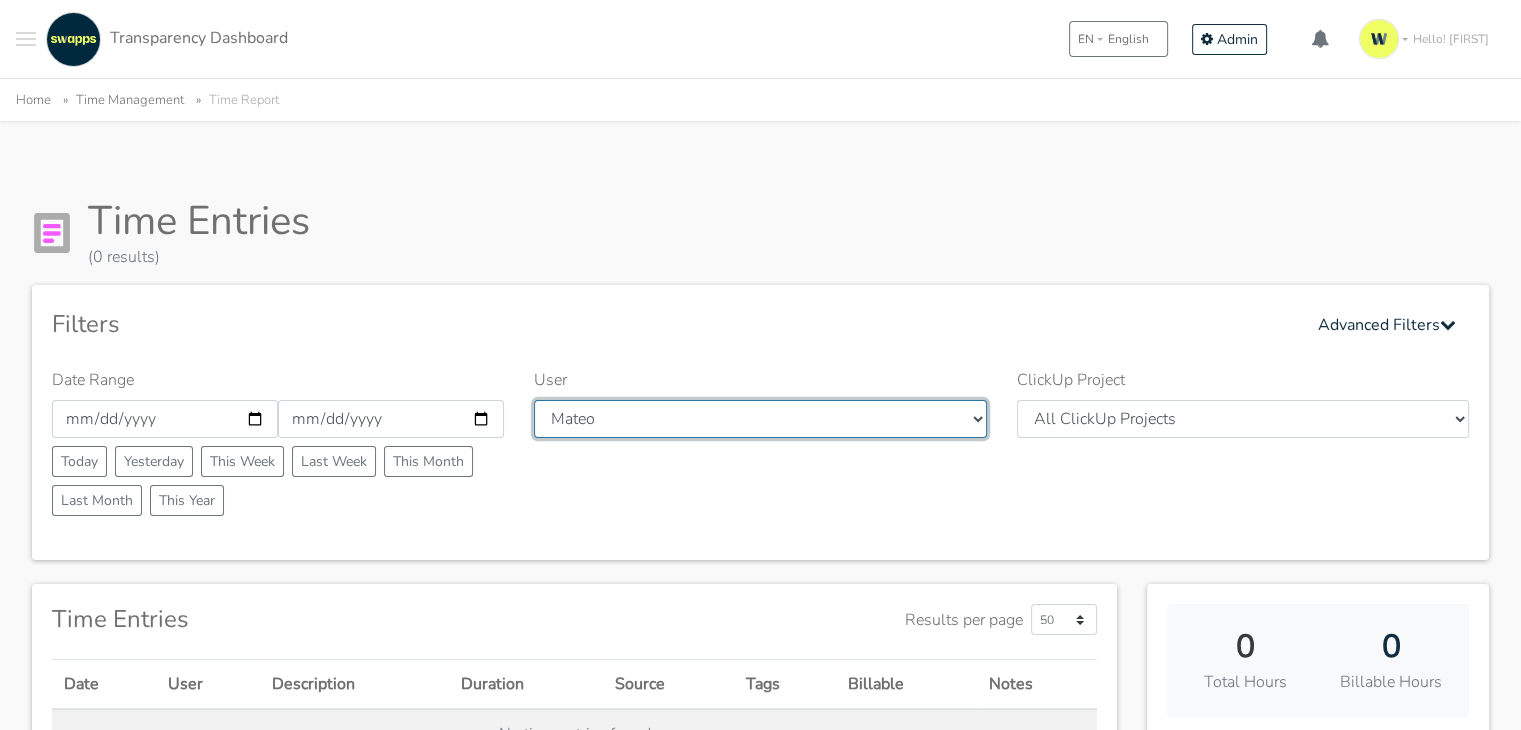 click on "All Users
[FIRST]
[FIRST]
[FIRST]
[FIRST]
[FIRST]
[FIRST]
[FIRST]
[FIRST]
[FIRST]
[FIRST]
Swapps Tech" at bounding box center (760, 419) 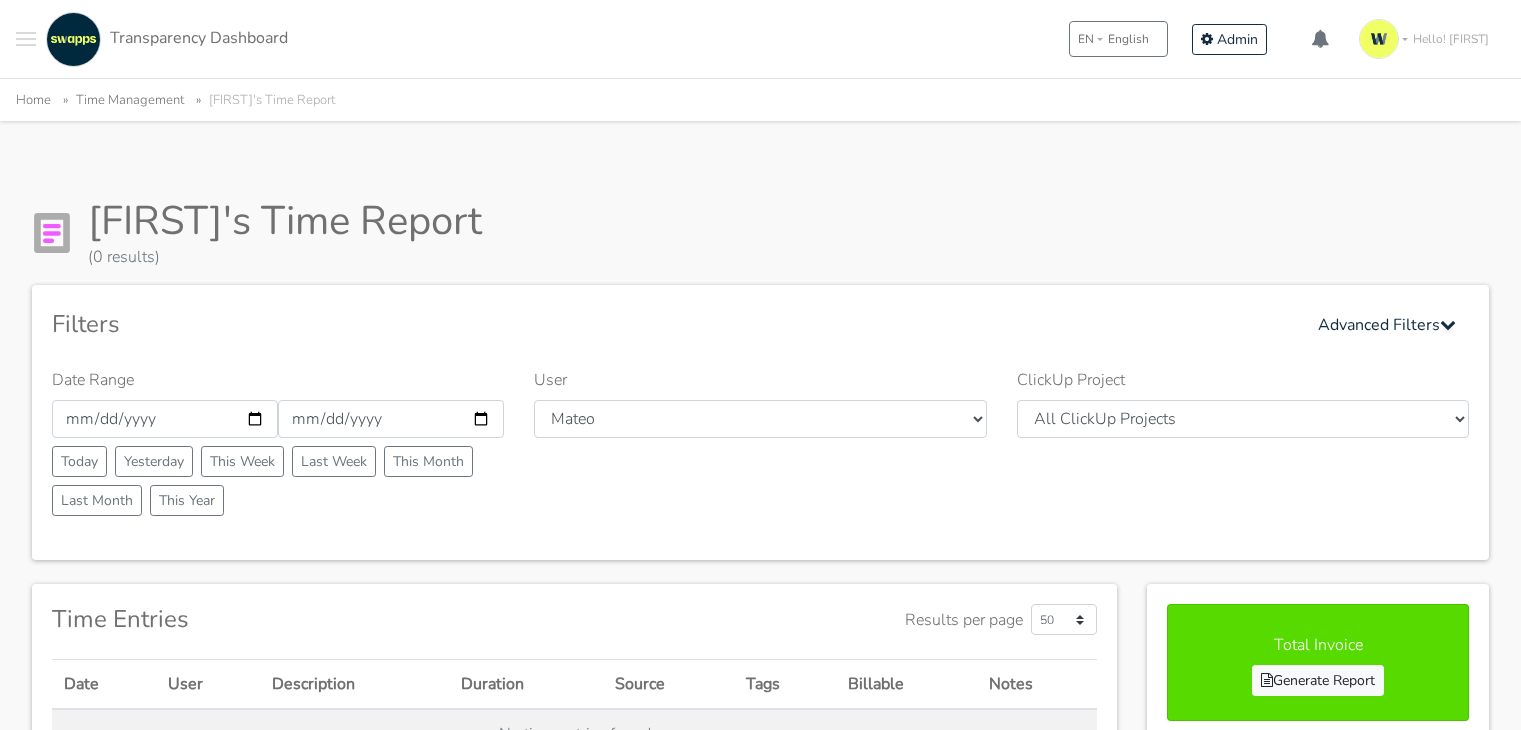 scroll, scrollTop: 0, scrollLeft: 0, axis: both 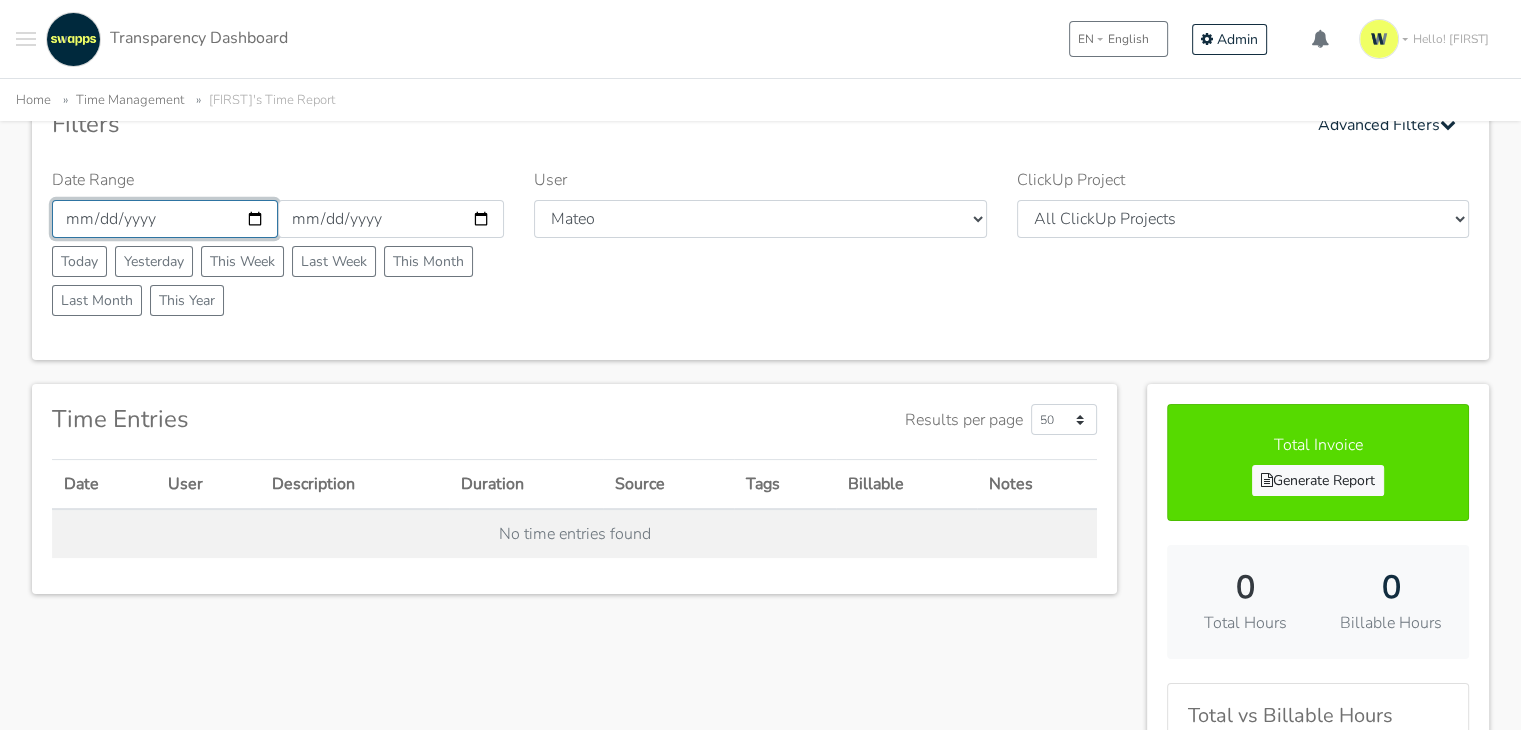 click on "2025-08-28" at bounding box center (165, 219) 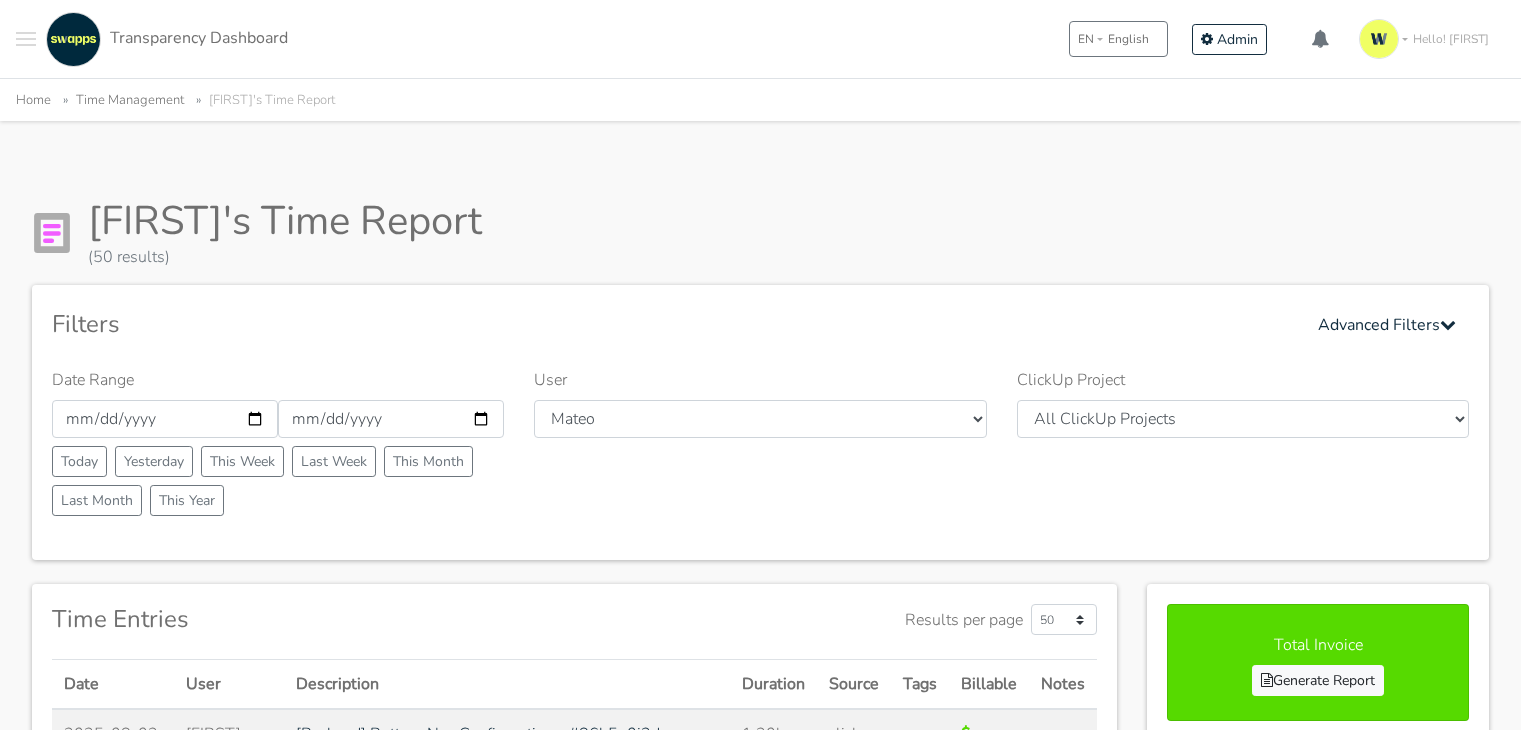 scroll, scrollTop: 0, scrollLeft: 0, axis: both 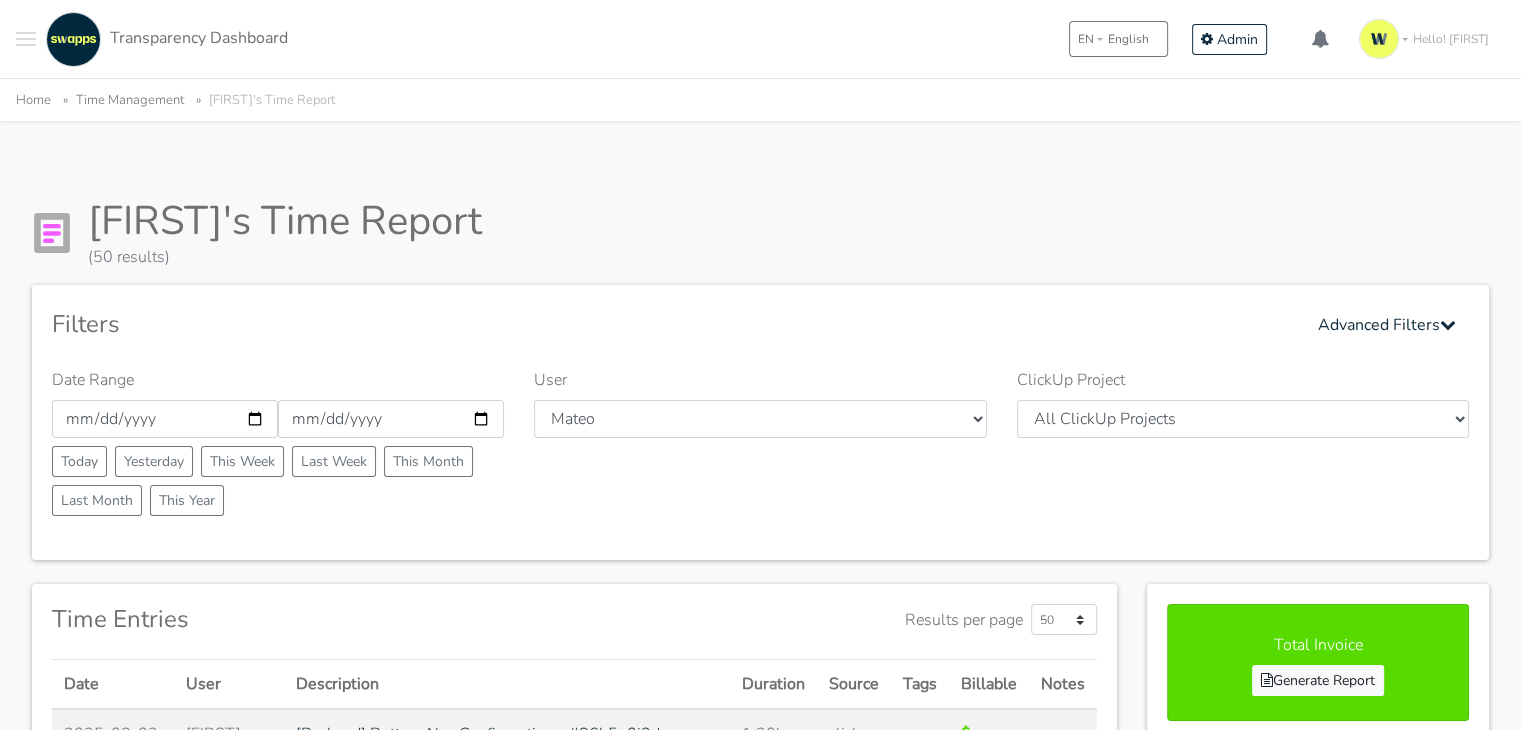 click at bounding box center (26, 39) 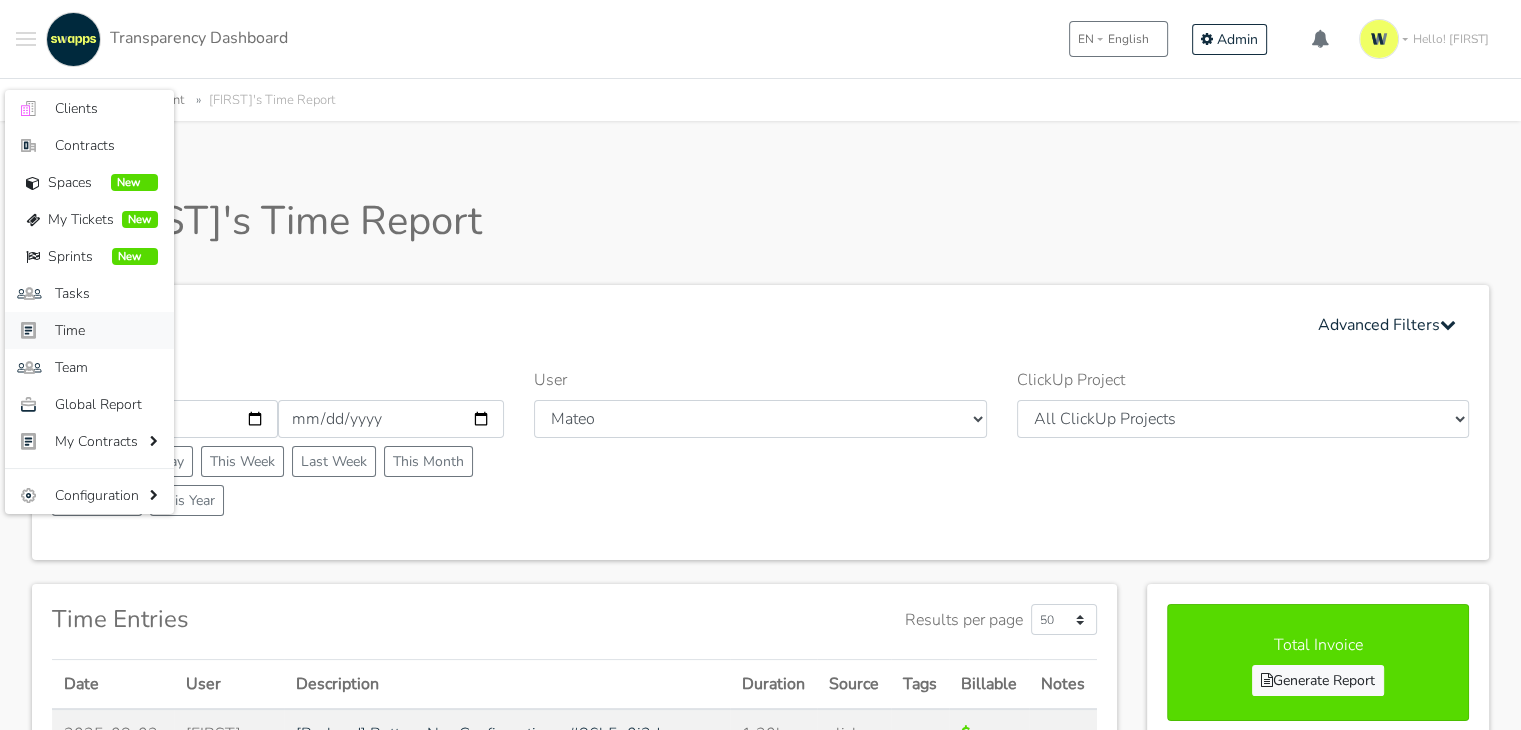 click on "Time" at bounding box center [106, 330] 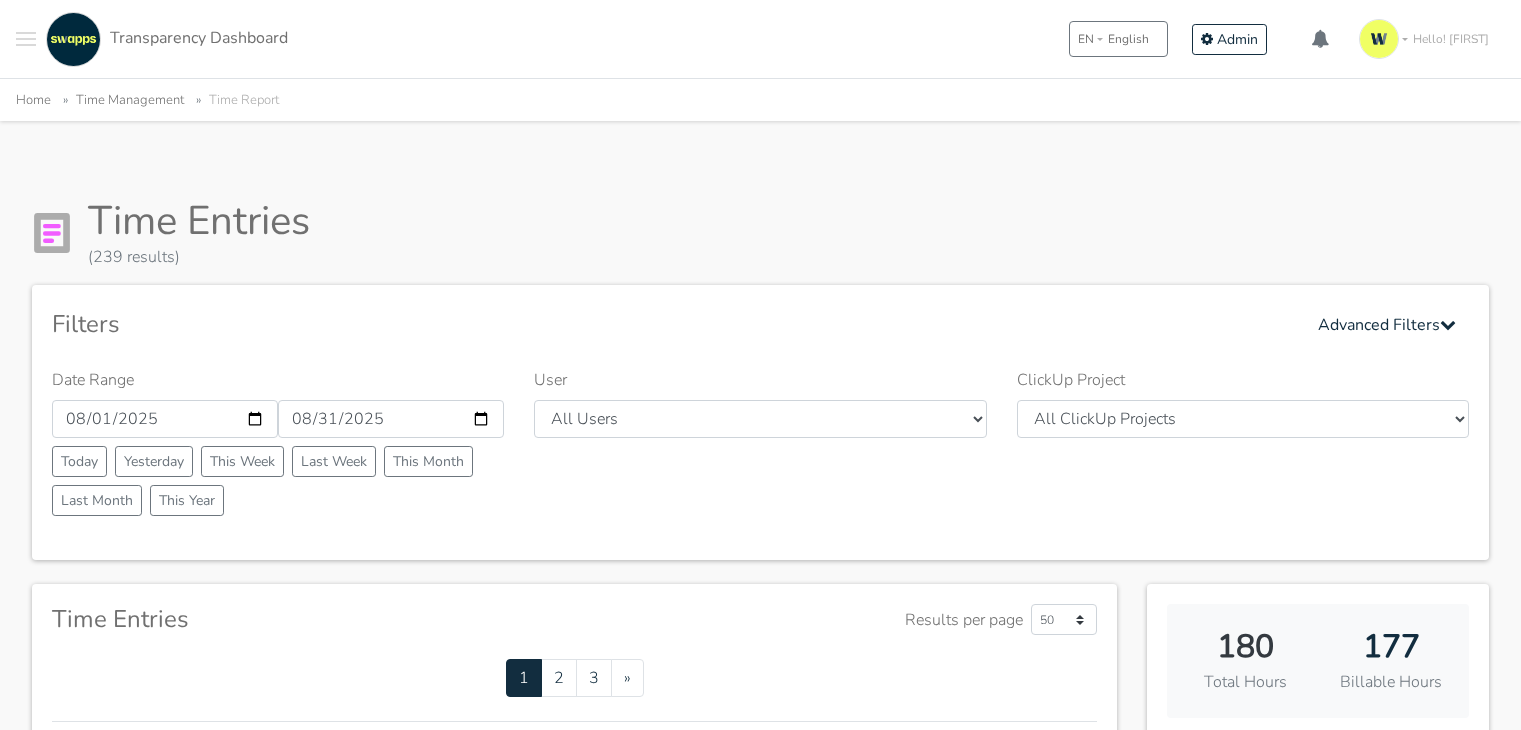 scroll, scrollTop: 0, scrollLeft: 0, axis: both 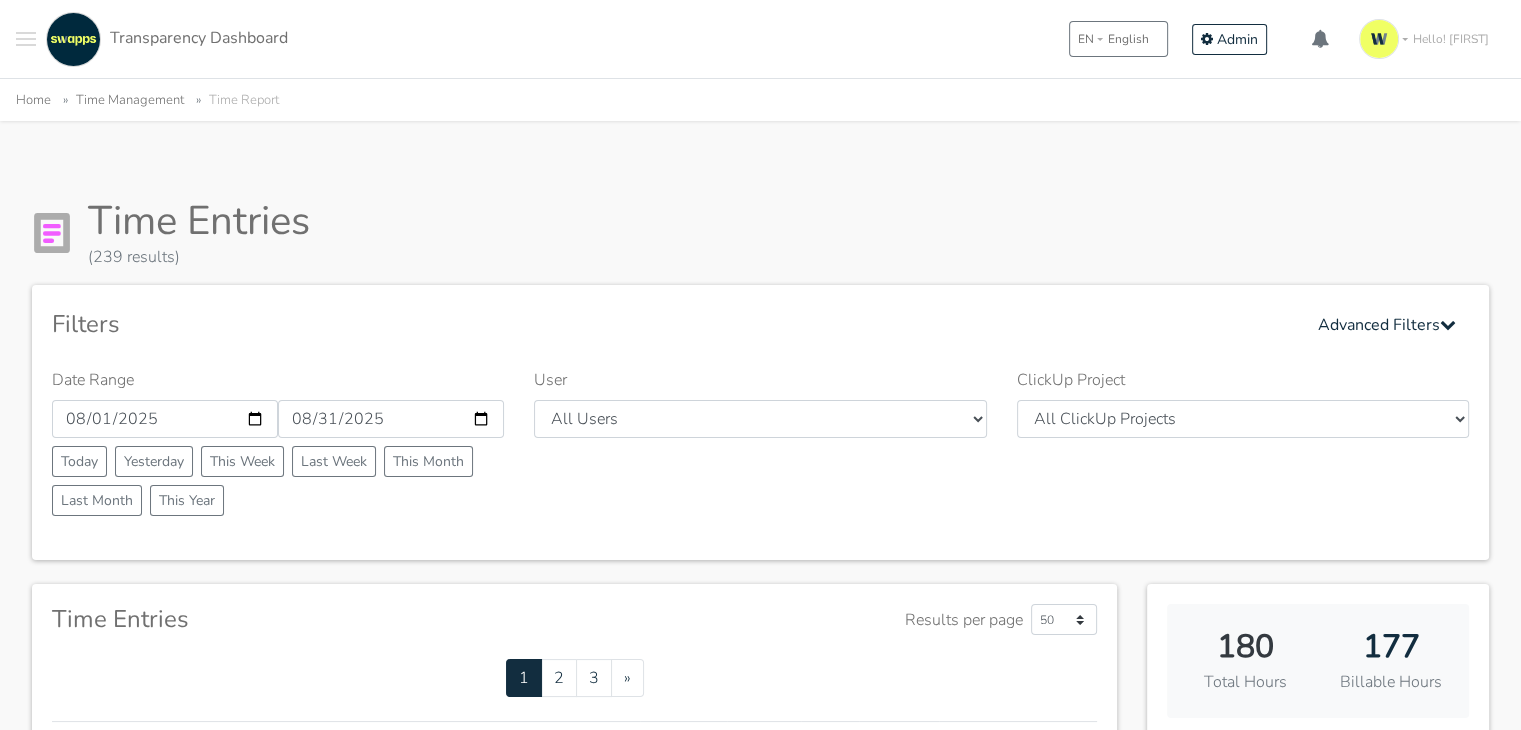 click at bounding box center [26, 39] 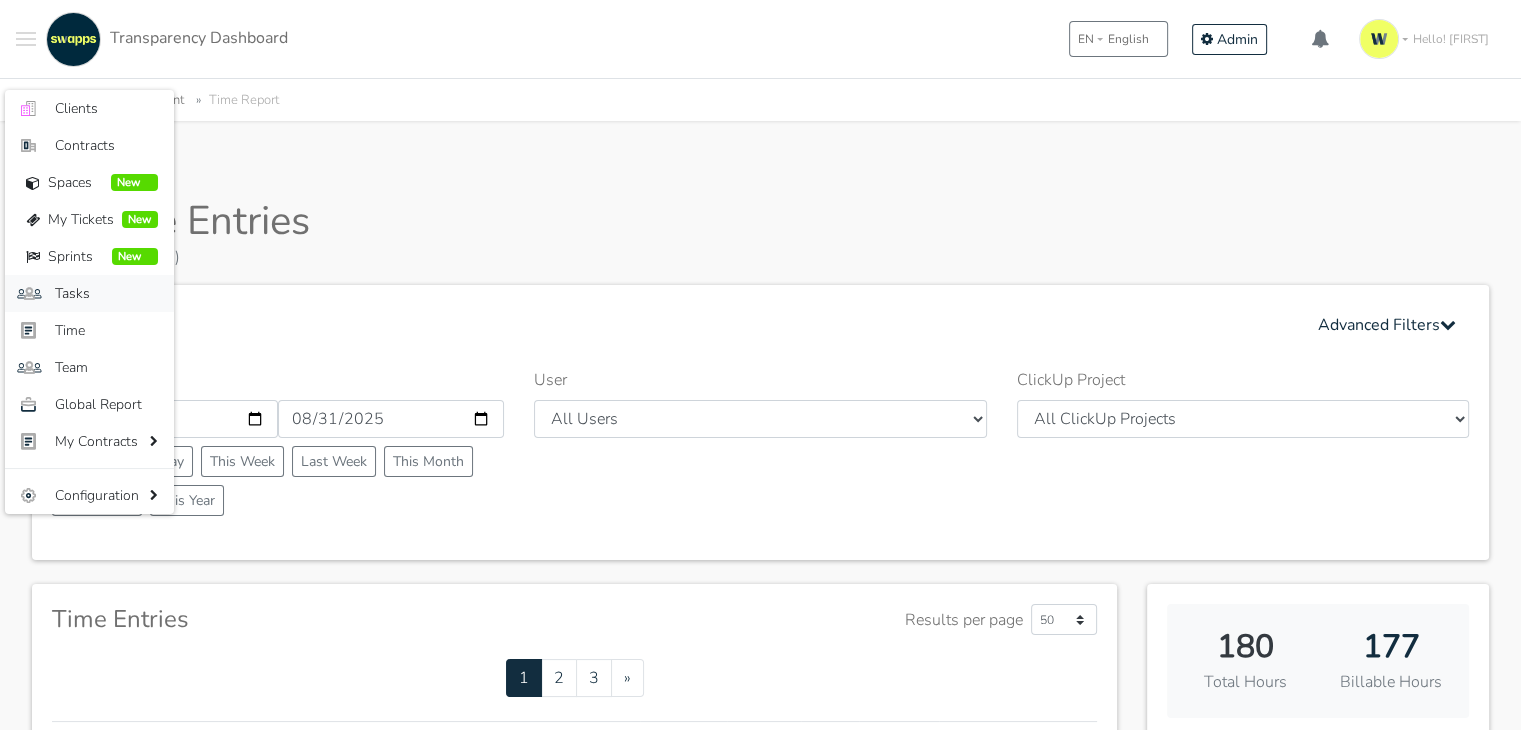 click on "Tasks" at bounding box center [106, 293] 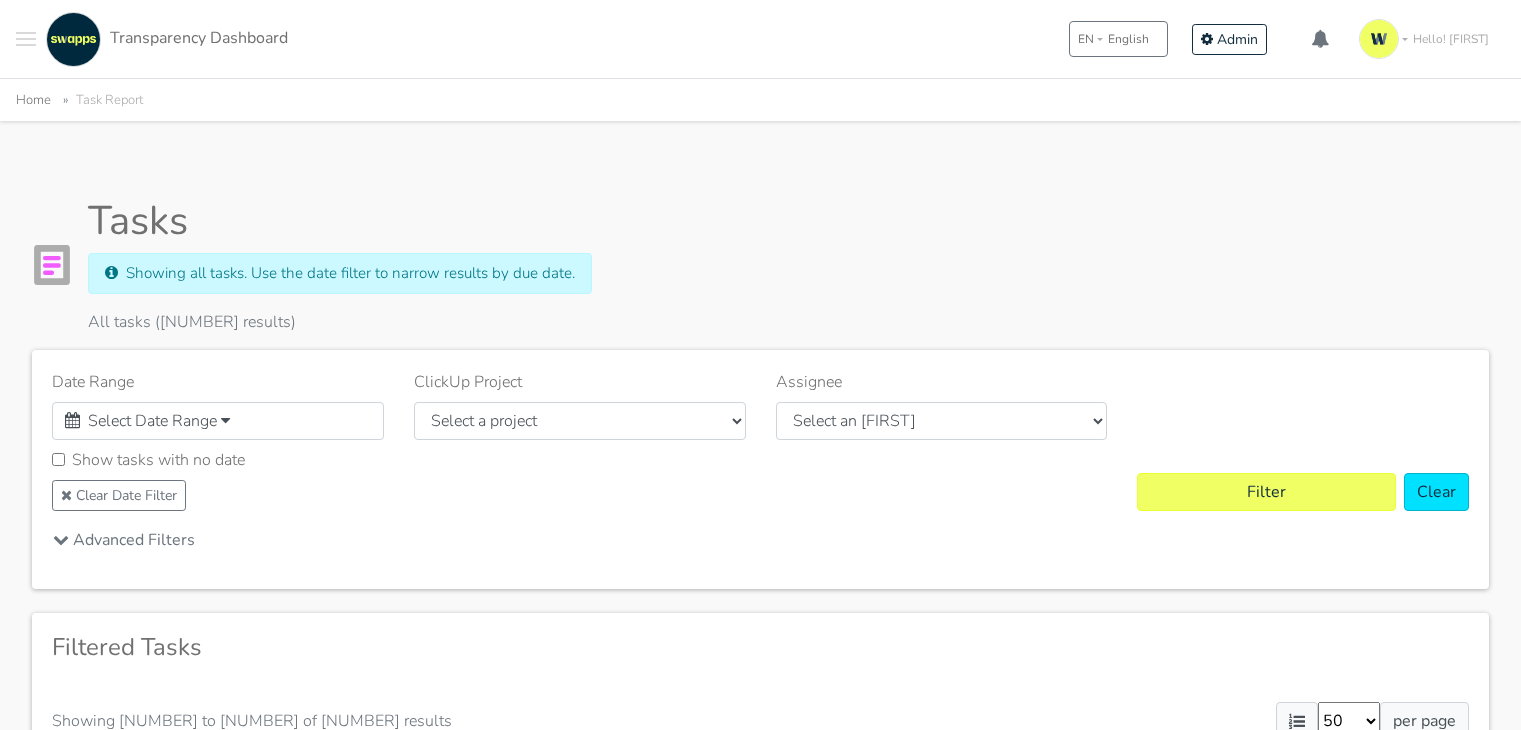scroll, scrollTop: 0, scrollLeft: 0, axis: both 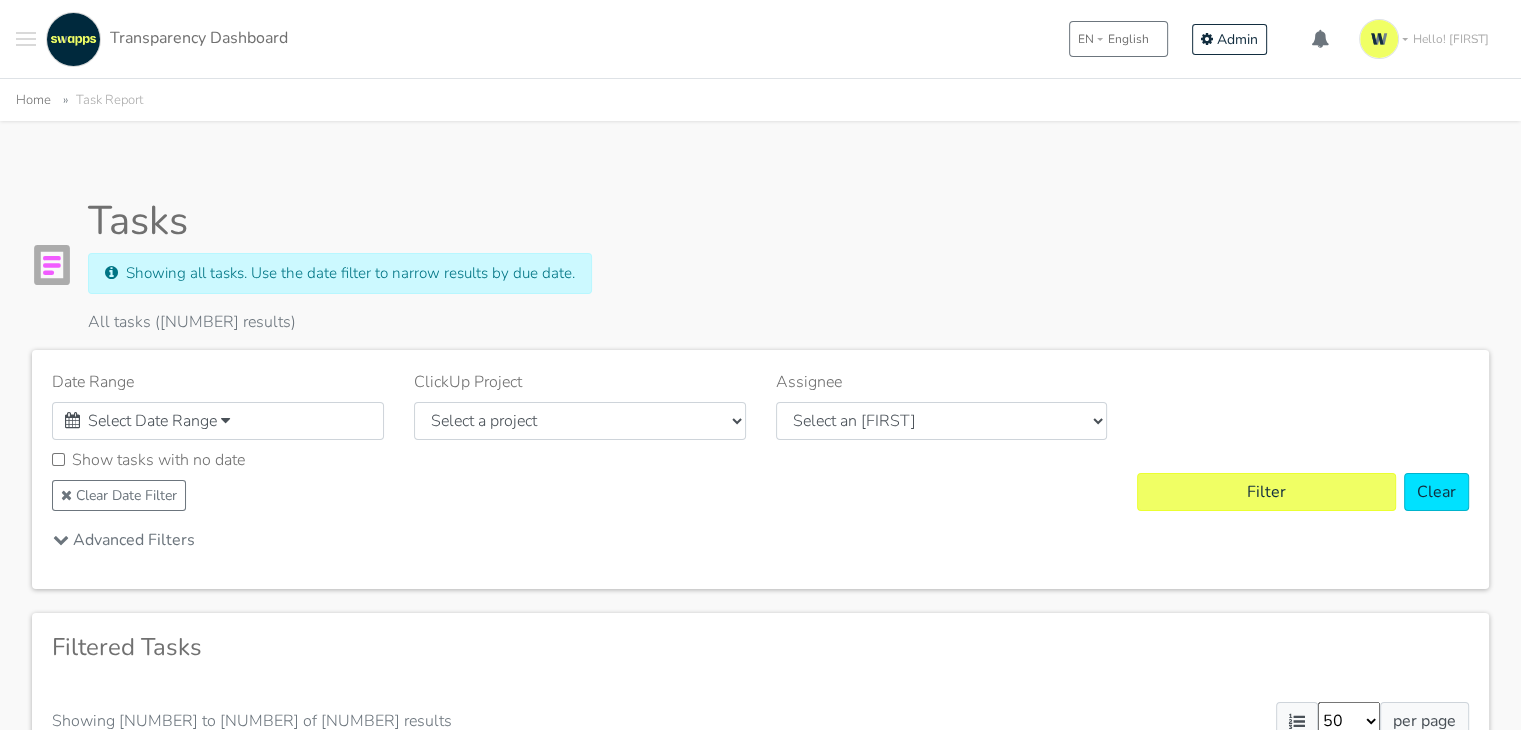 click at bounding box center (26, 39) 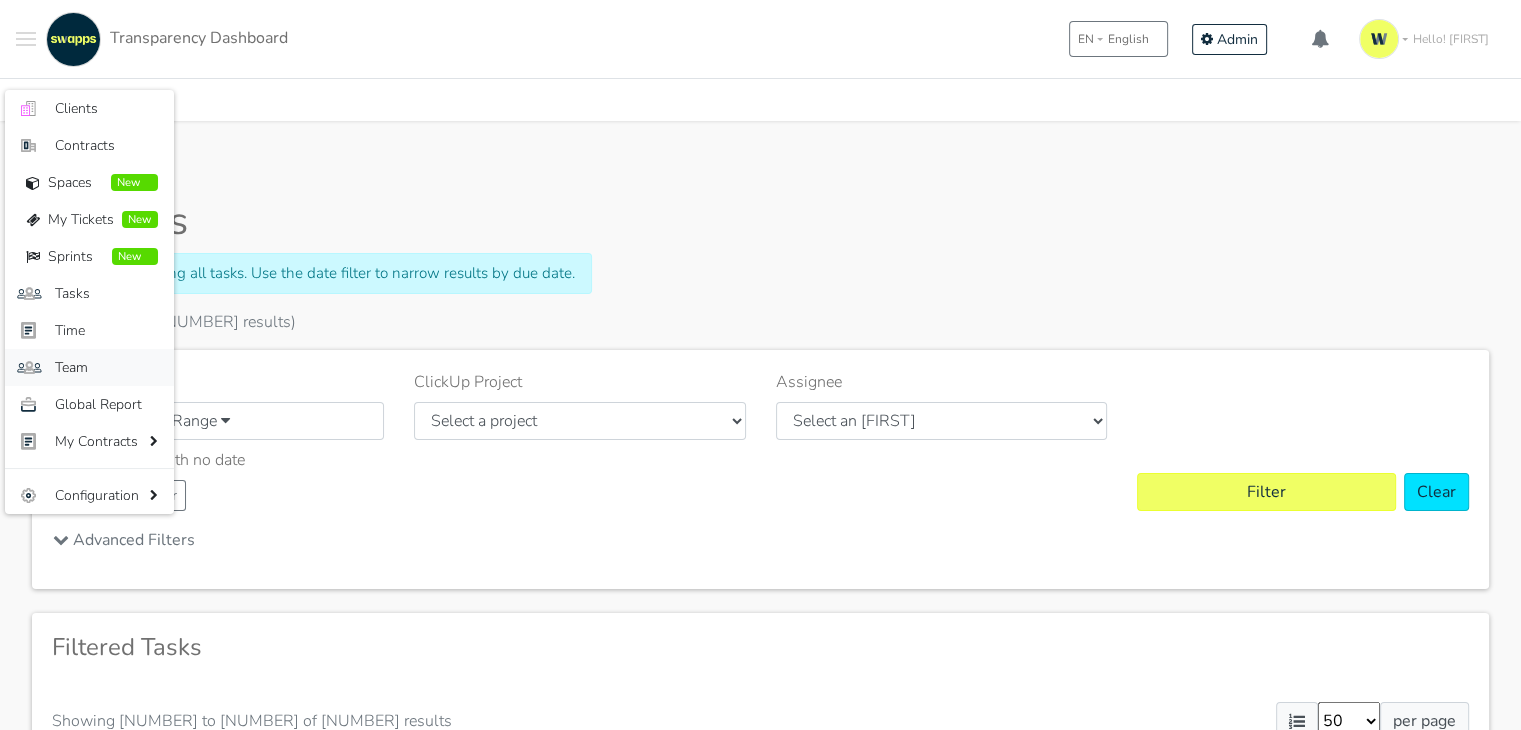 click on "Team" at bounding box center (106, 367) 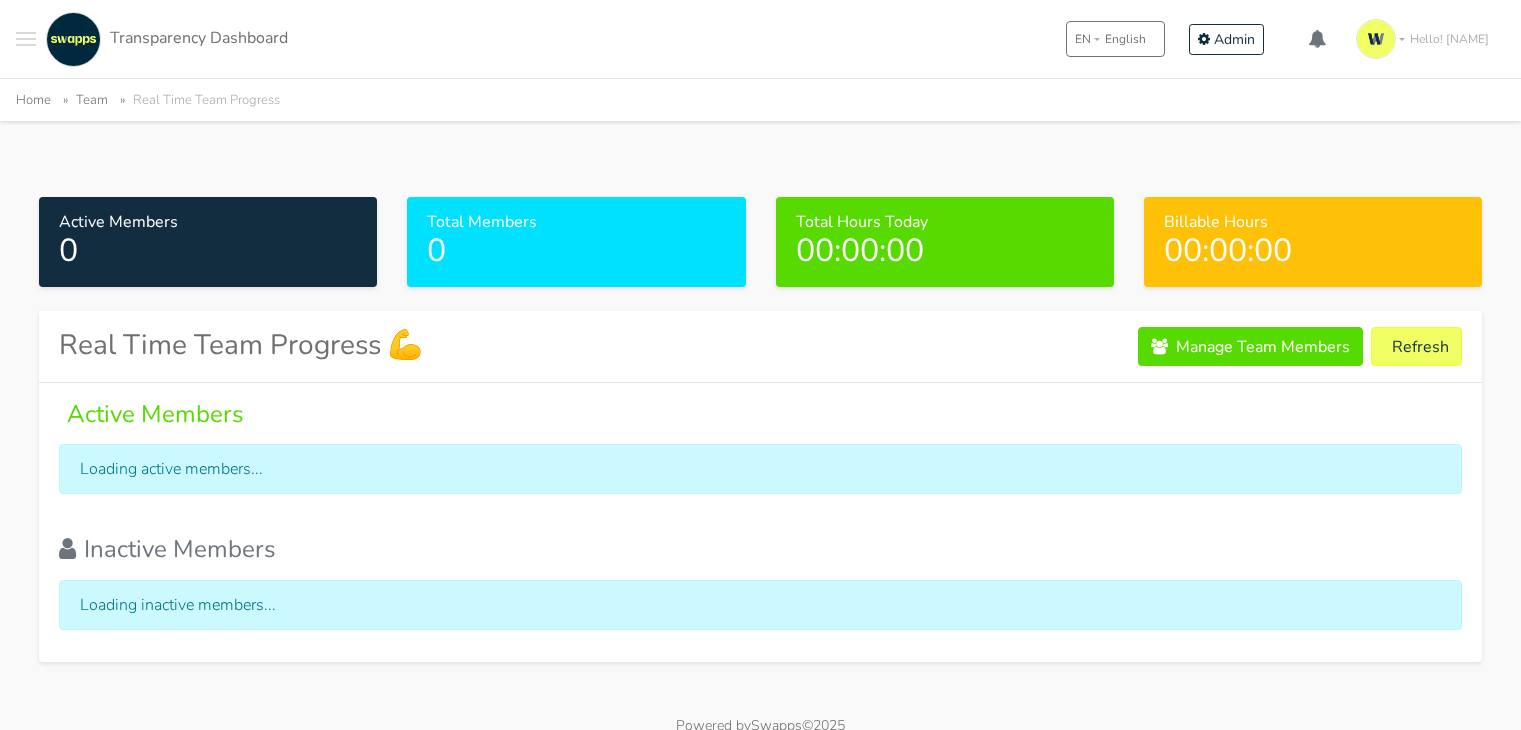 scroll, scrollTop: 0, scrollLeft: 0, axis: both 